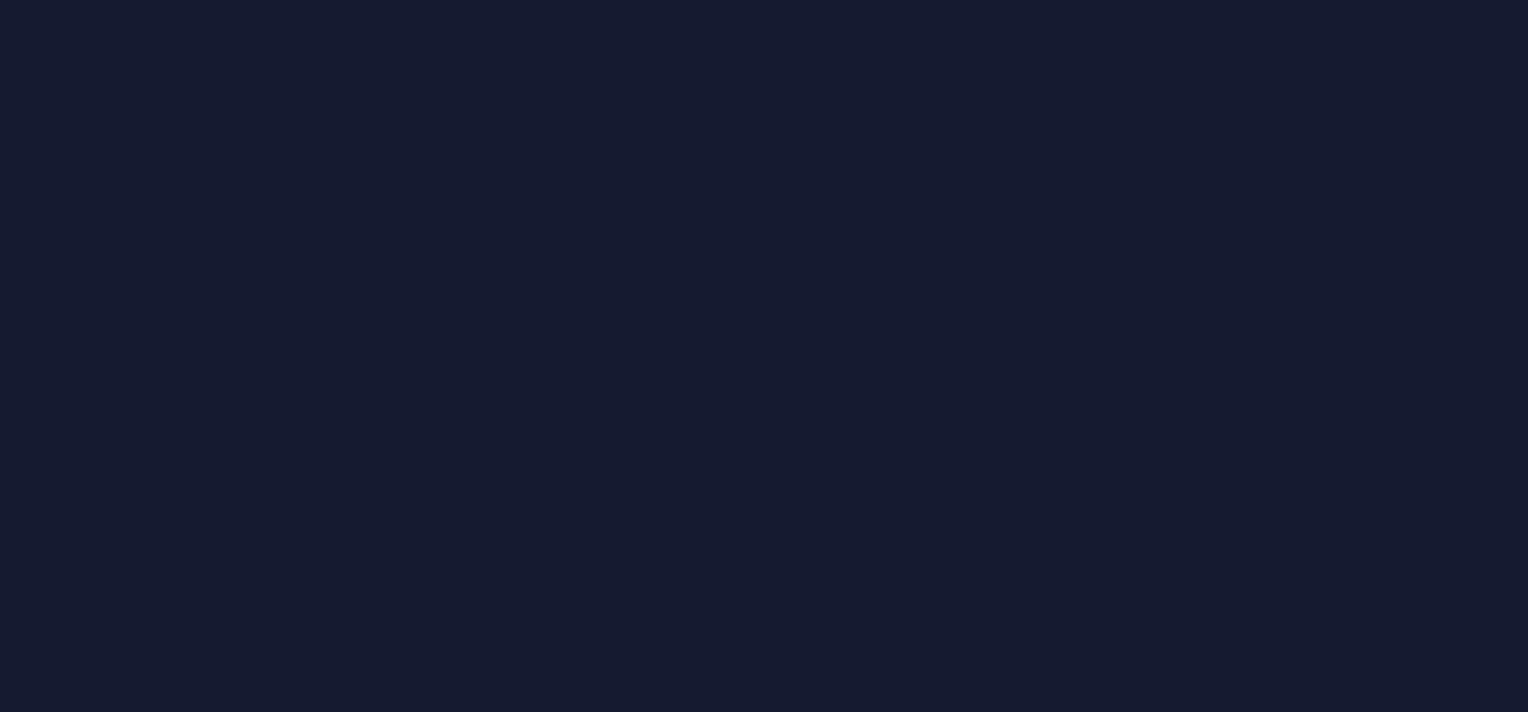 scroll, scrollTop: 0, scrollLeft: 0, axis: both 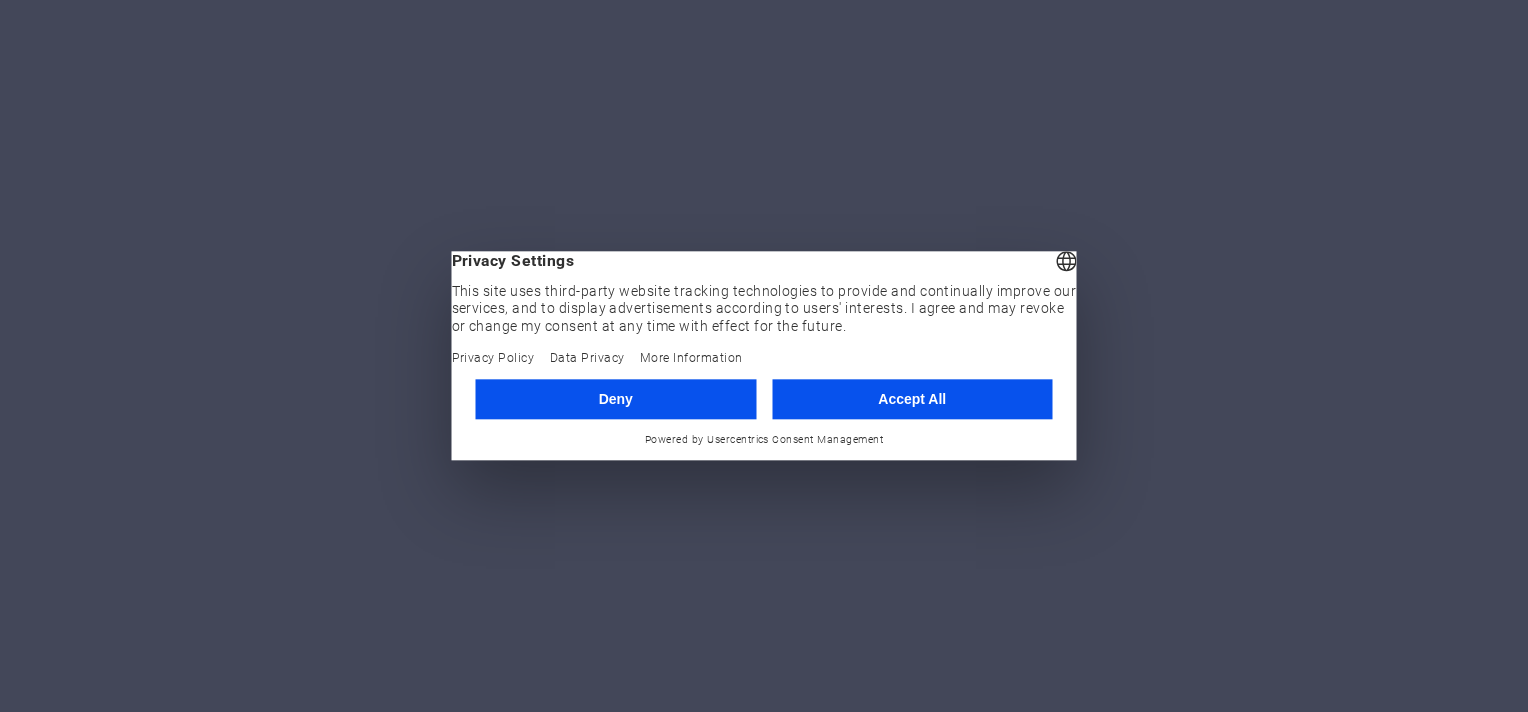 click on "Deny" at bounding box center (616, 399) 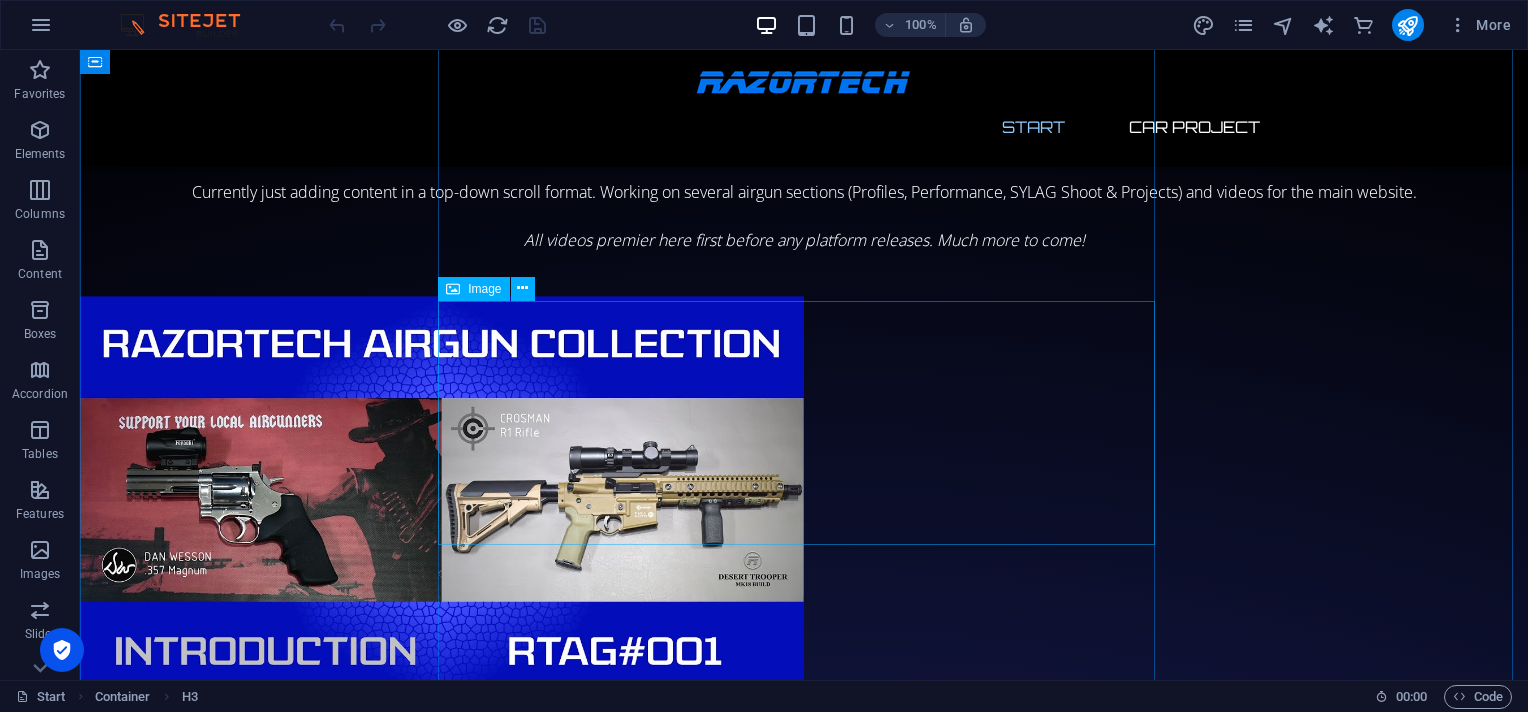 scroll, scrollTop: 1452, scrollLeft: 0, axis: vertical 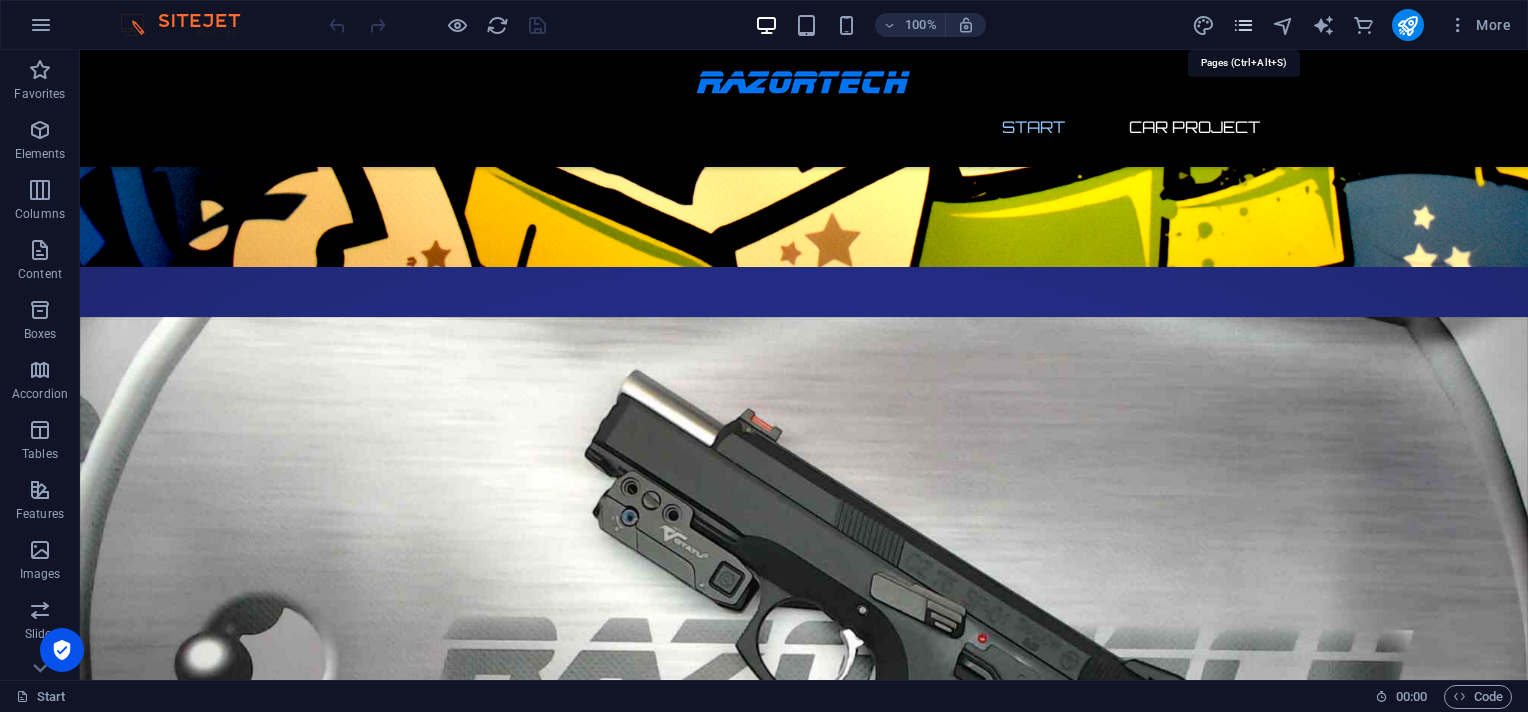 click at bounding box center [1243, 25] 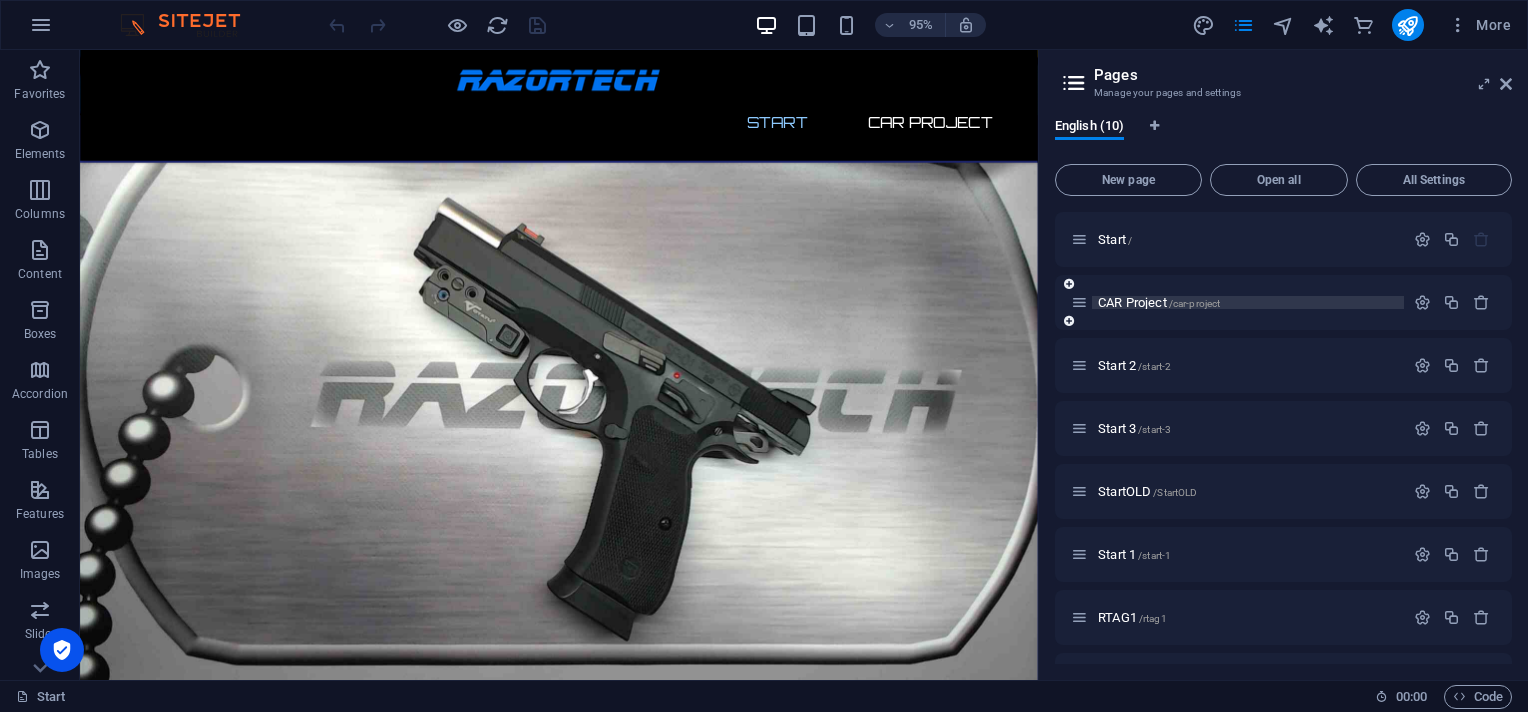 click on "CAR Project /car-project" at bounding box center (1159, 302) 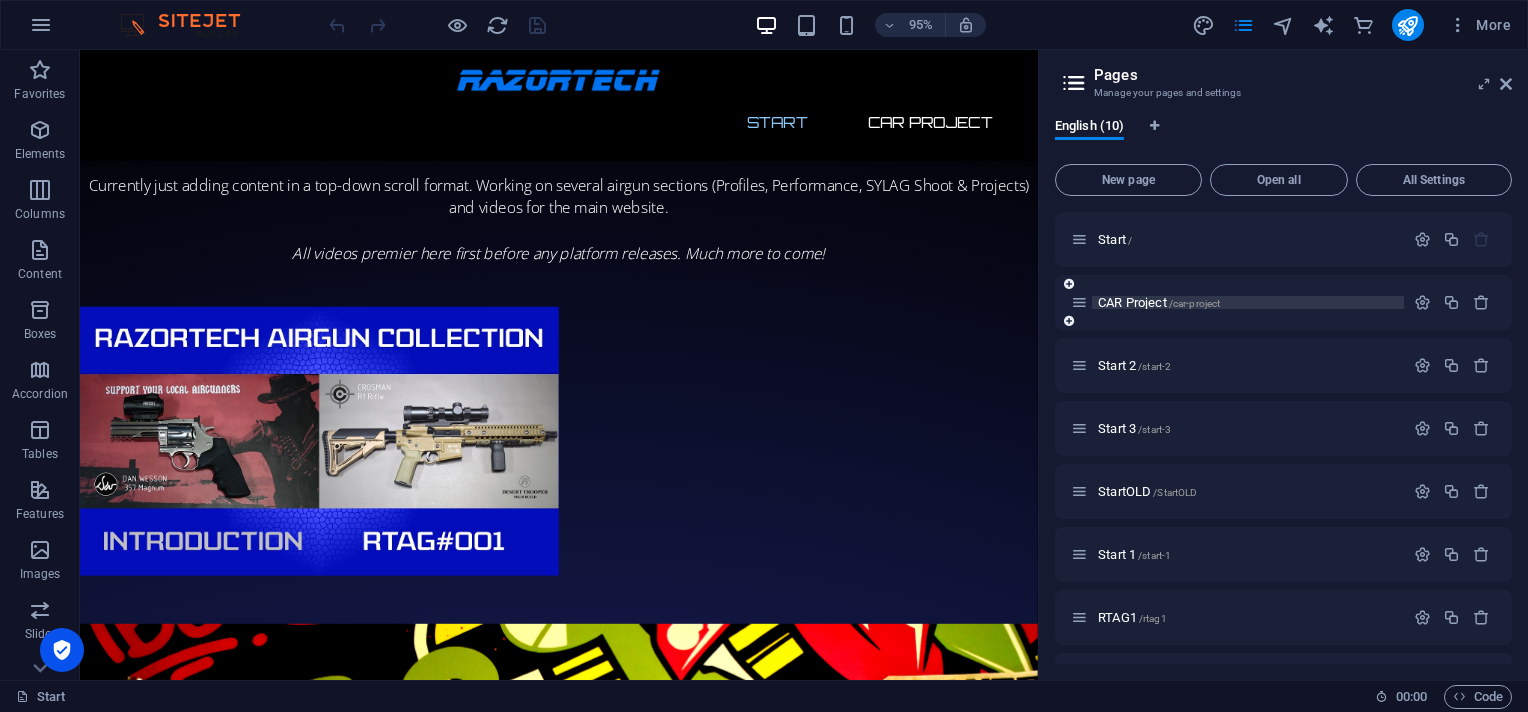 click on "CAR Project /car-project" at bounding box center (1283, 302) 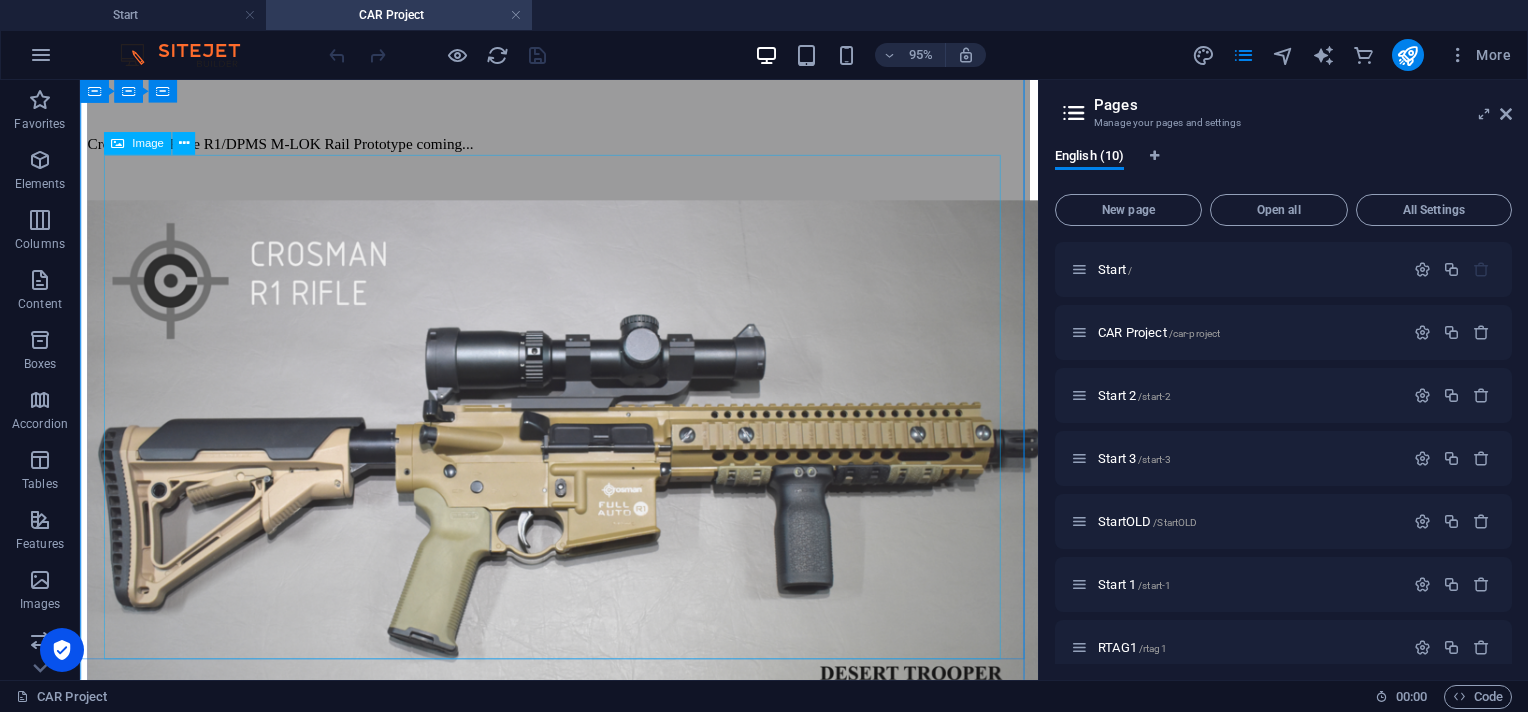 scroll, scrollTop: 133, scrollLeft: 0, axis: vertical 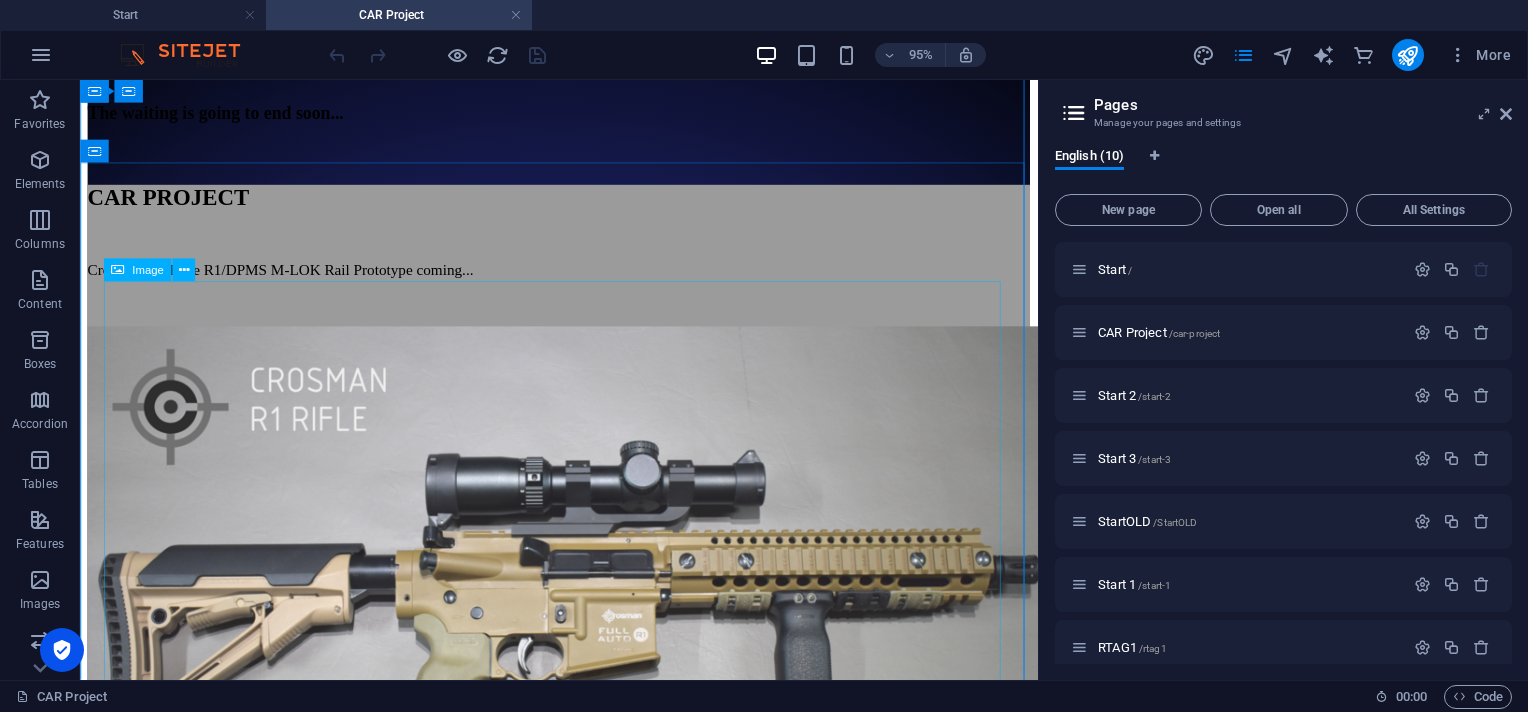 click at bounding box center (584, 625) 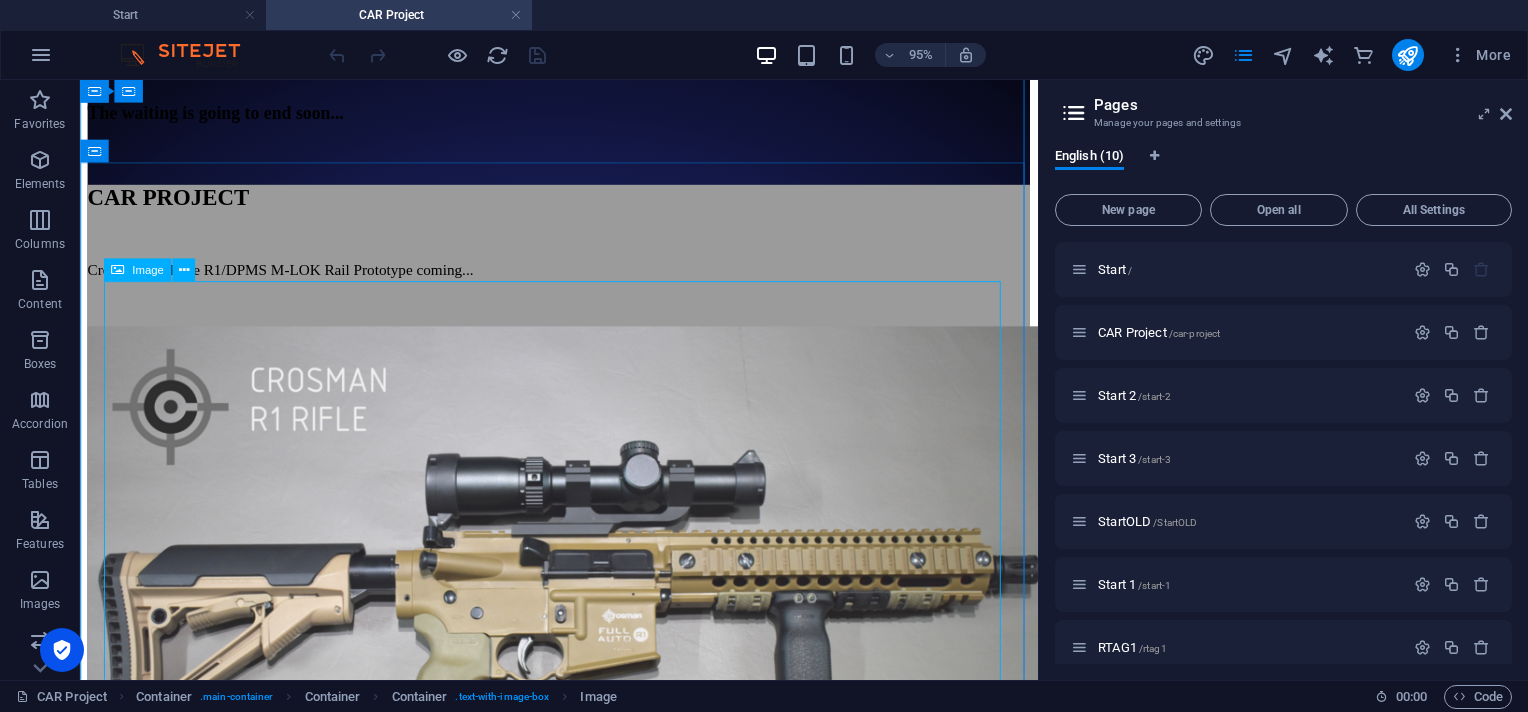 click on "Image" at bounding box center (138, 270) 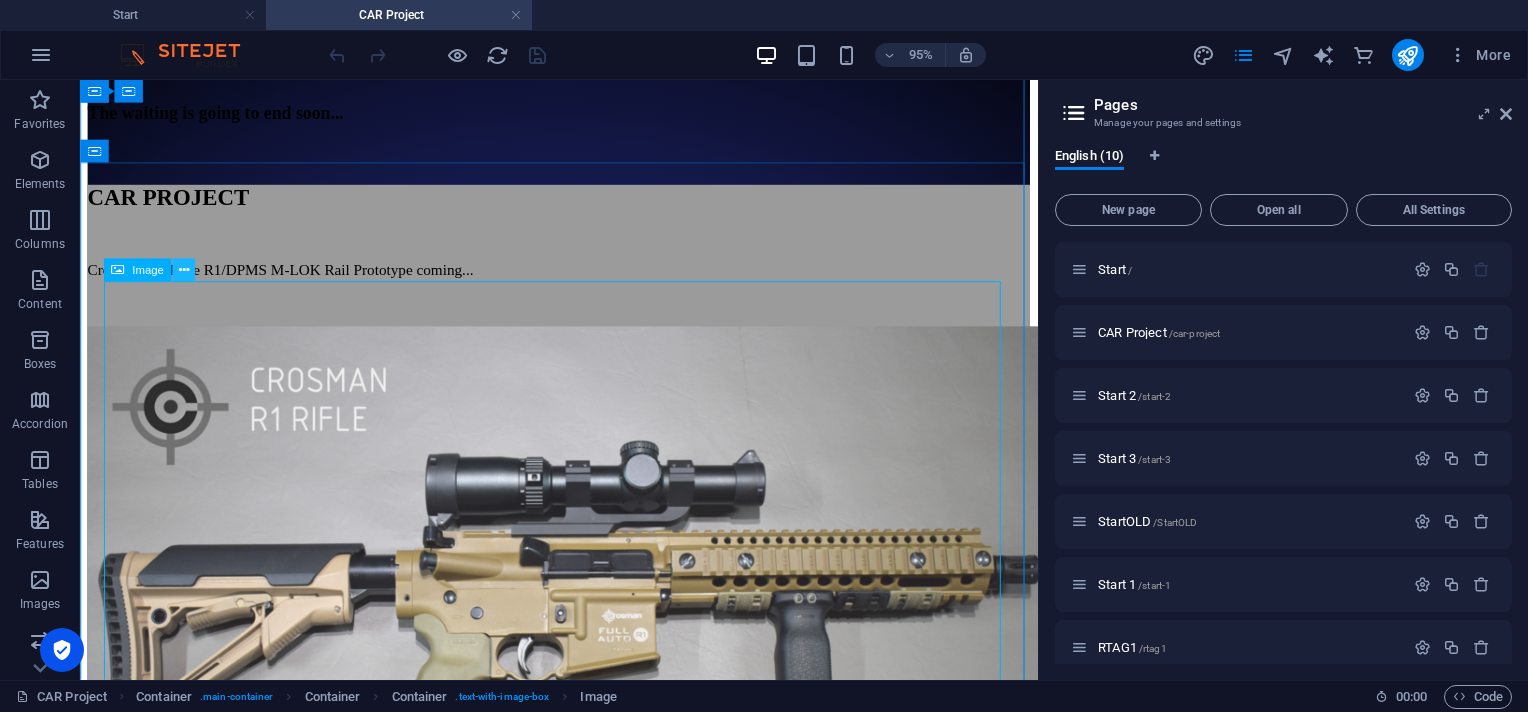 click at bounding box center [183, 270] 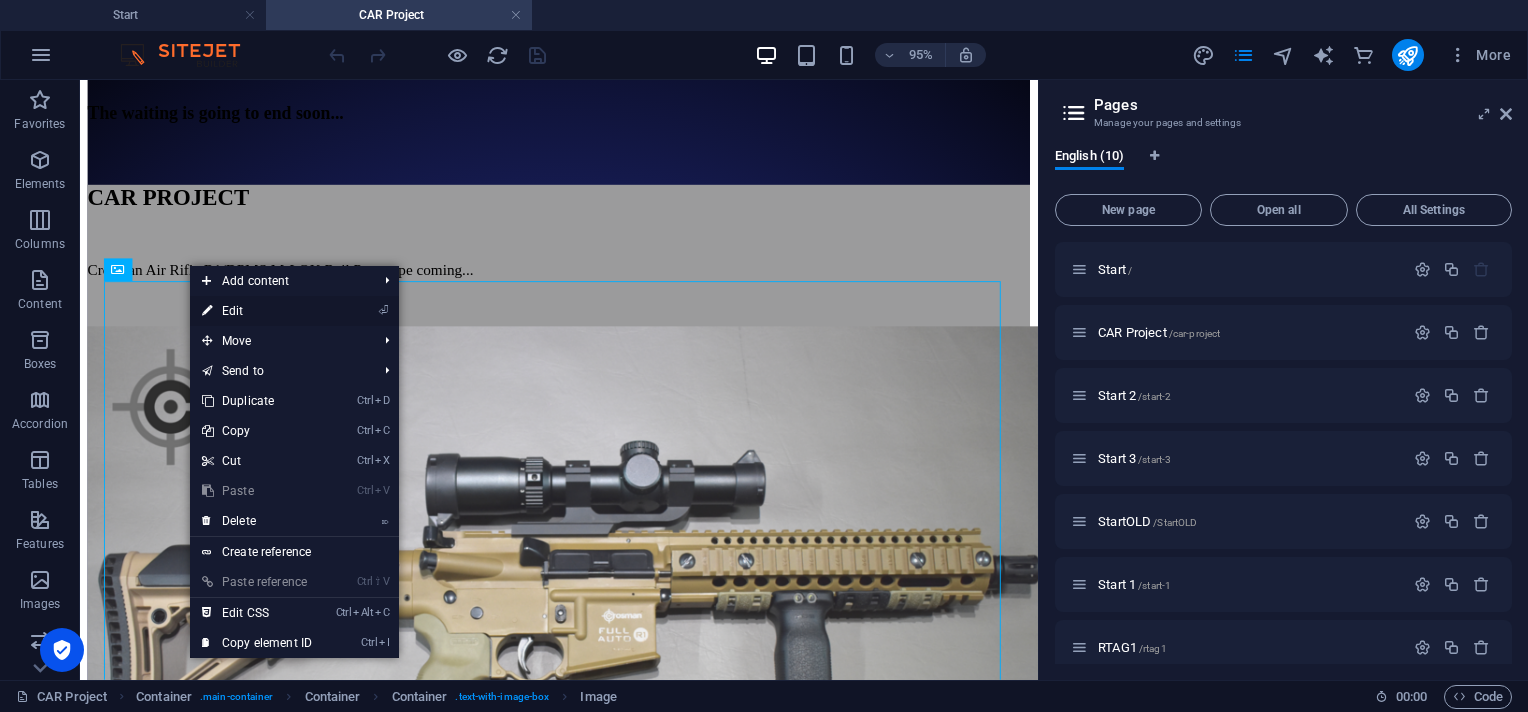click on "⏎  Edit" at bounding box center [257, 311] 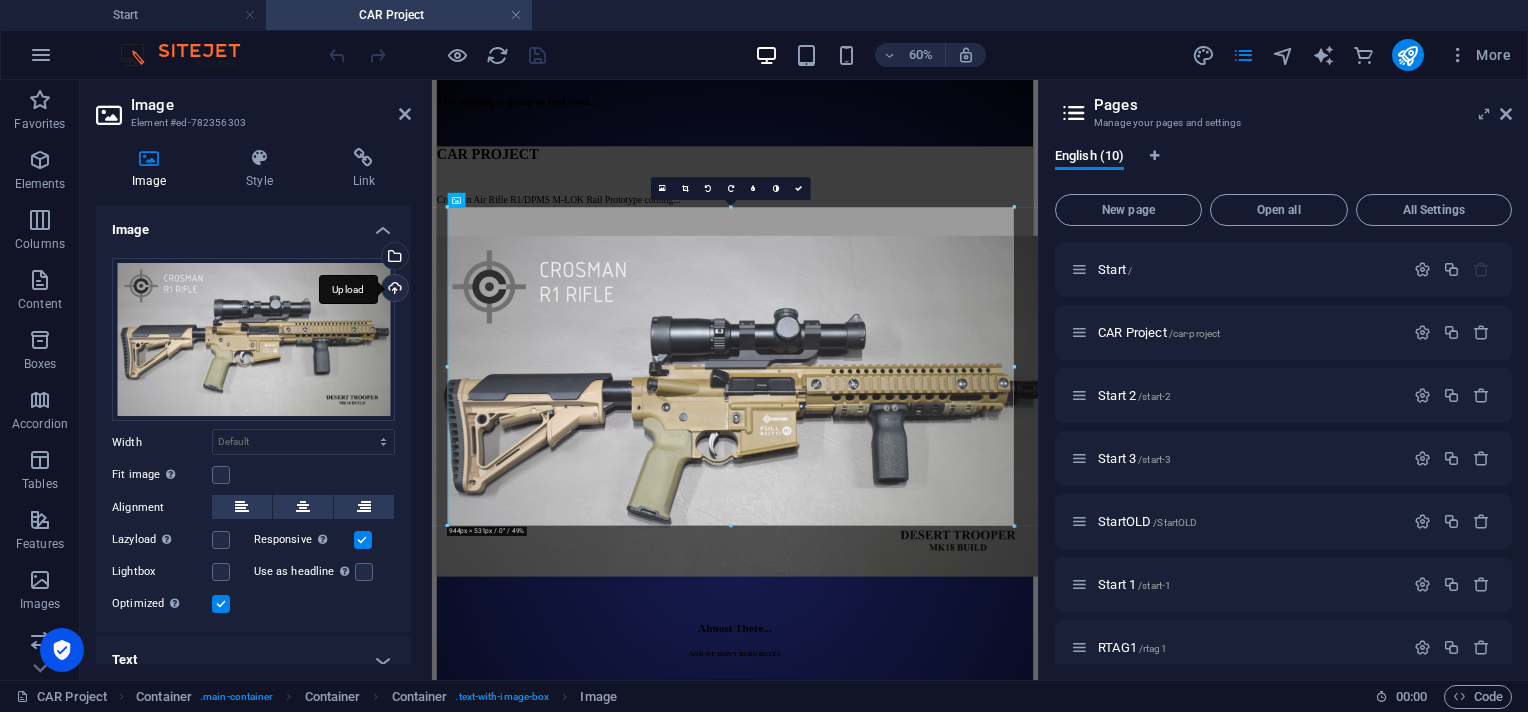 click on "Upload" at bounding box center (393, 290) 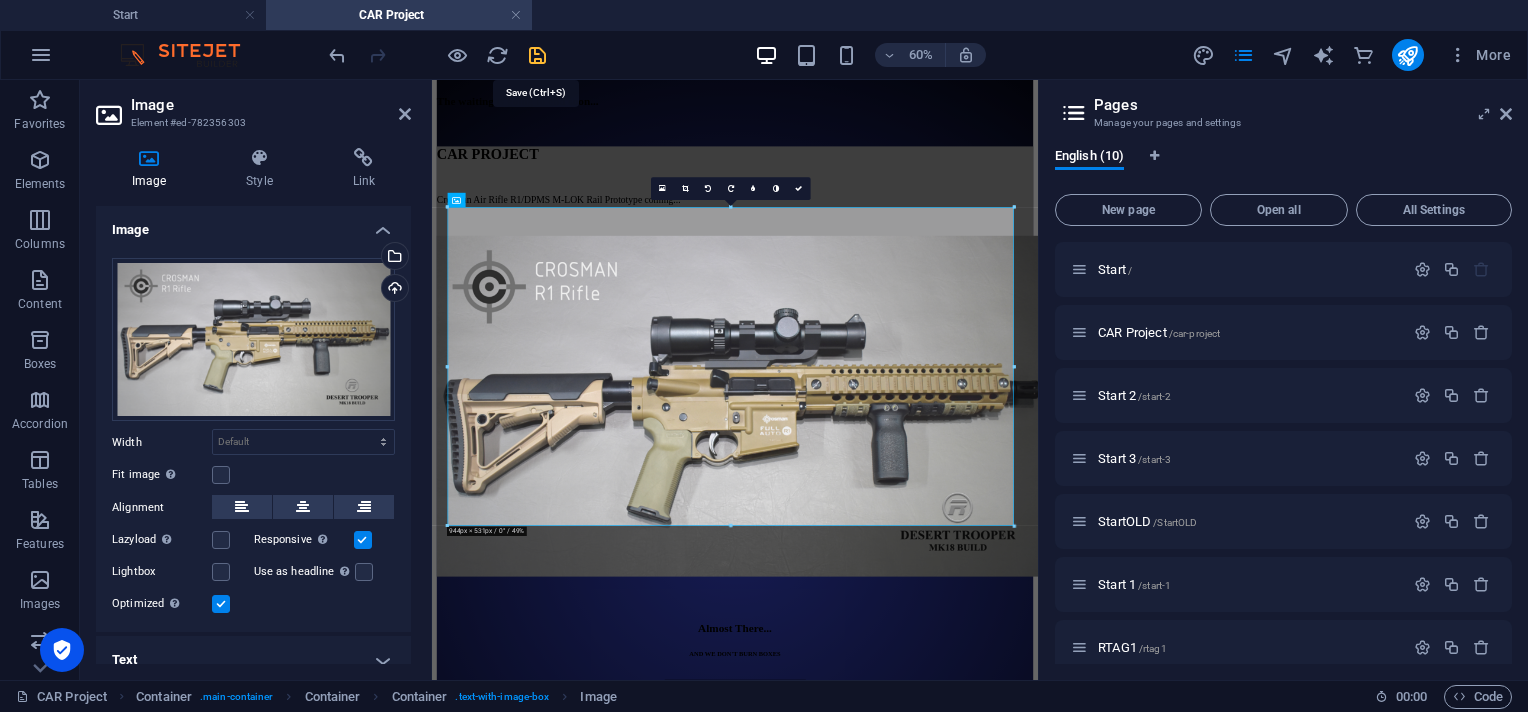 click at bounding box center [537, 55] 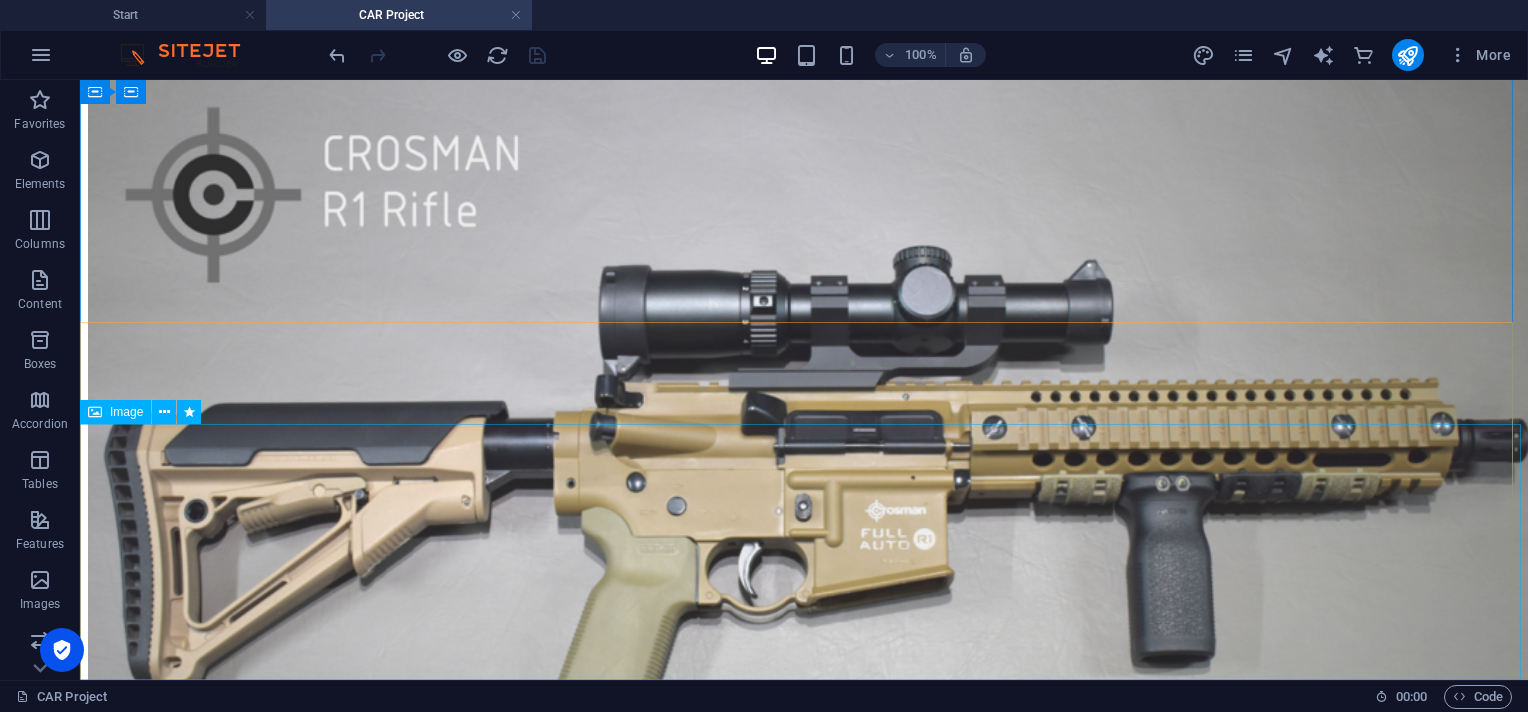 scroll, scrollTop: 0, scrollLeft: 0, axis: both 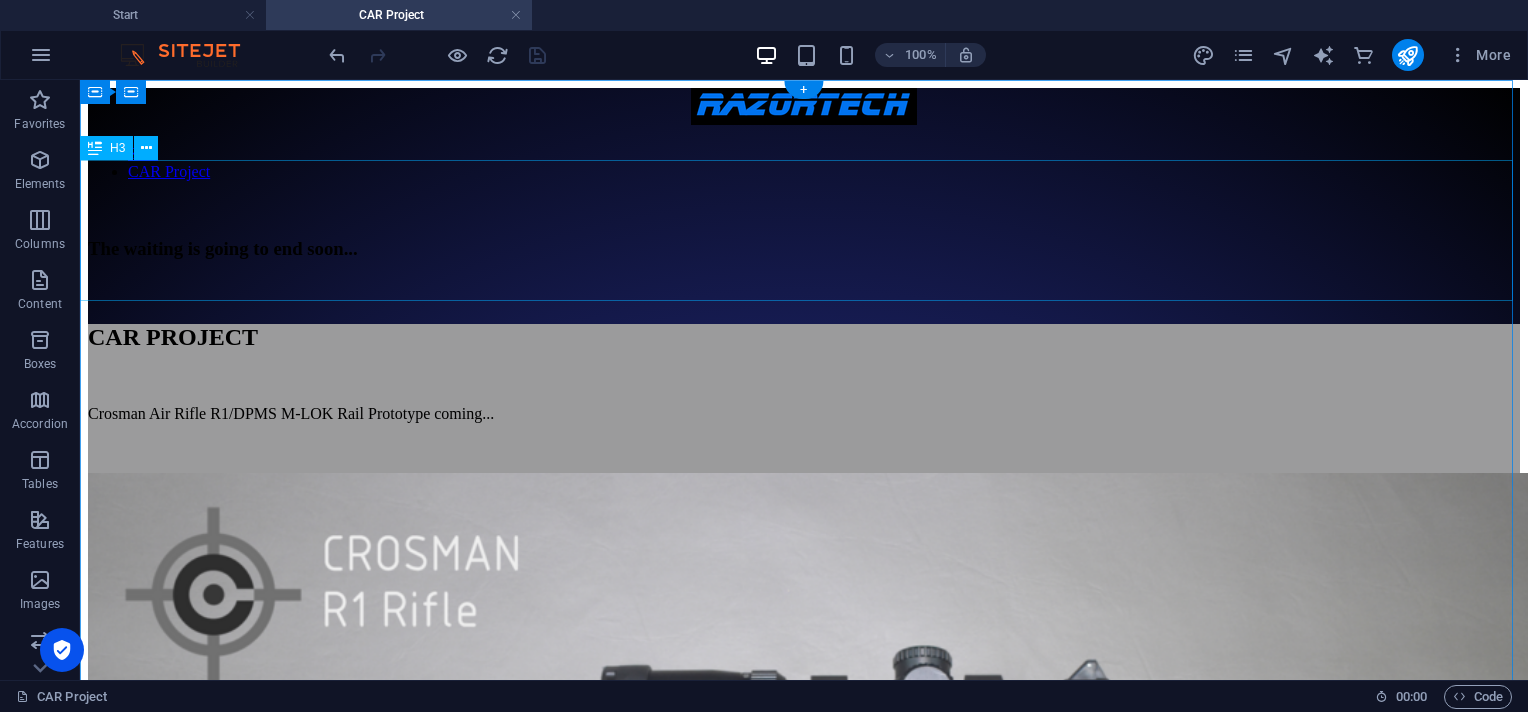 click on "The waiting is going to end soon..." at bounding box center (804, 260) 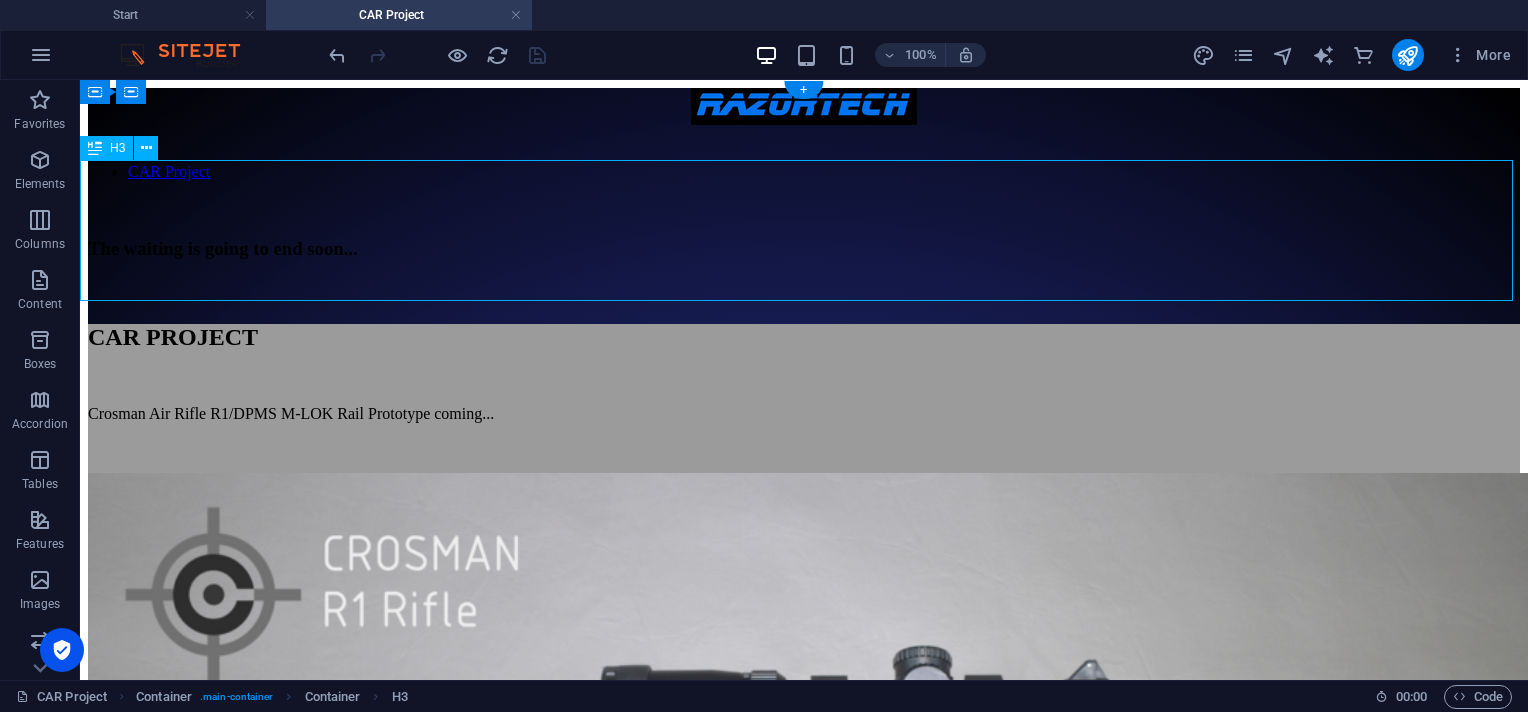 click on "The waiting is going to end soon..." at bounding box center (804, 260) 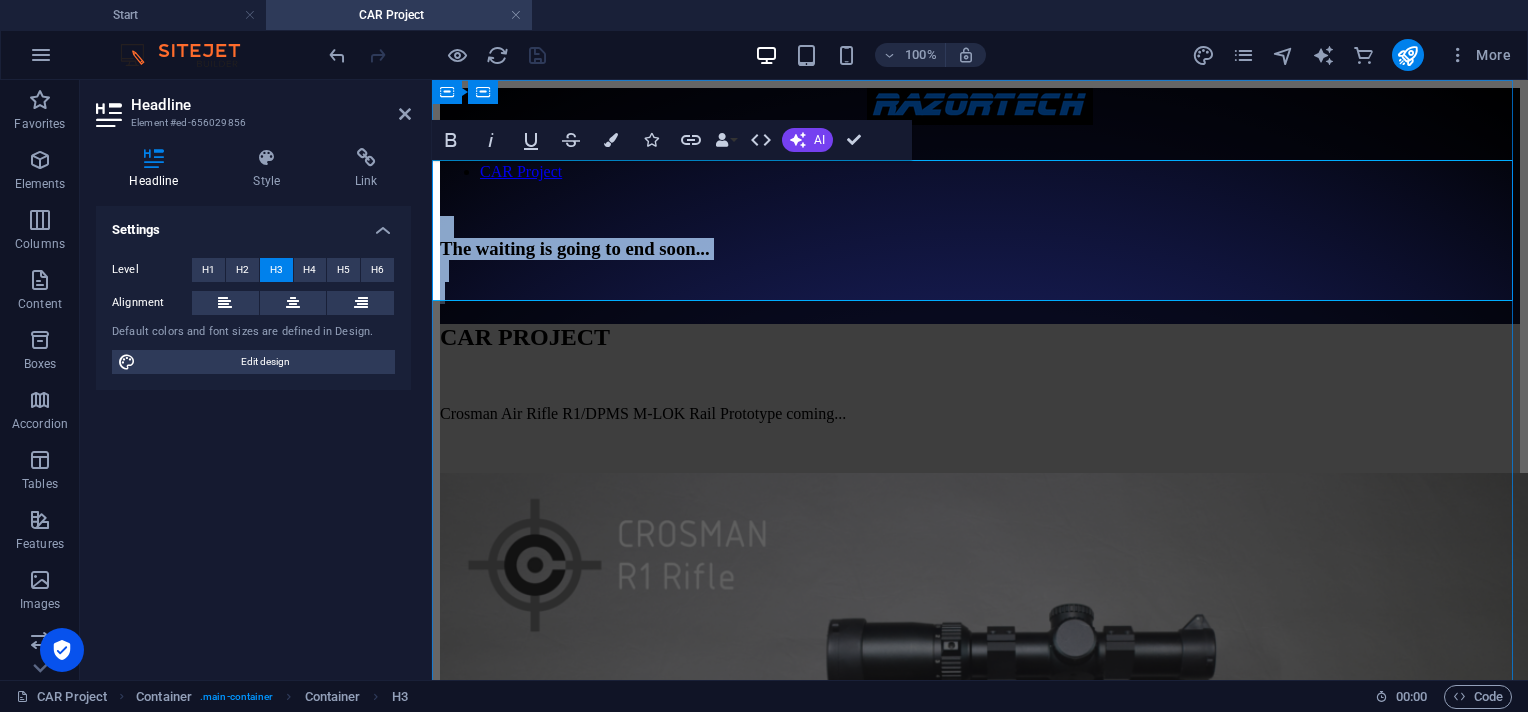 click on "The waiting is going to end soon..." at bounding box center [980, 260] 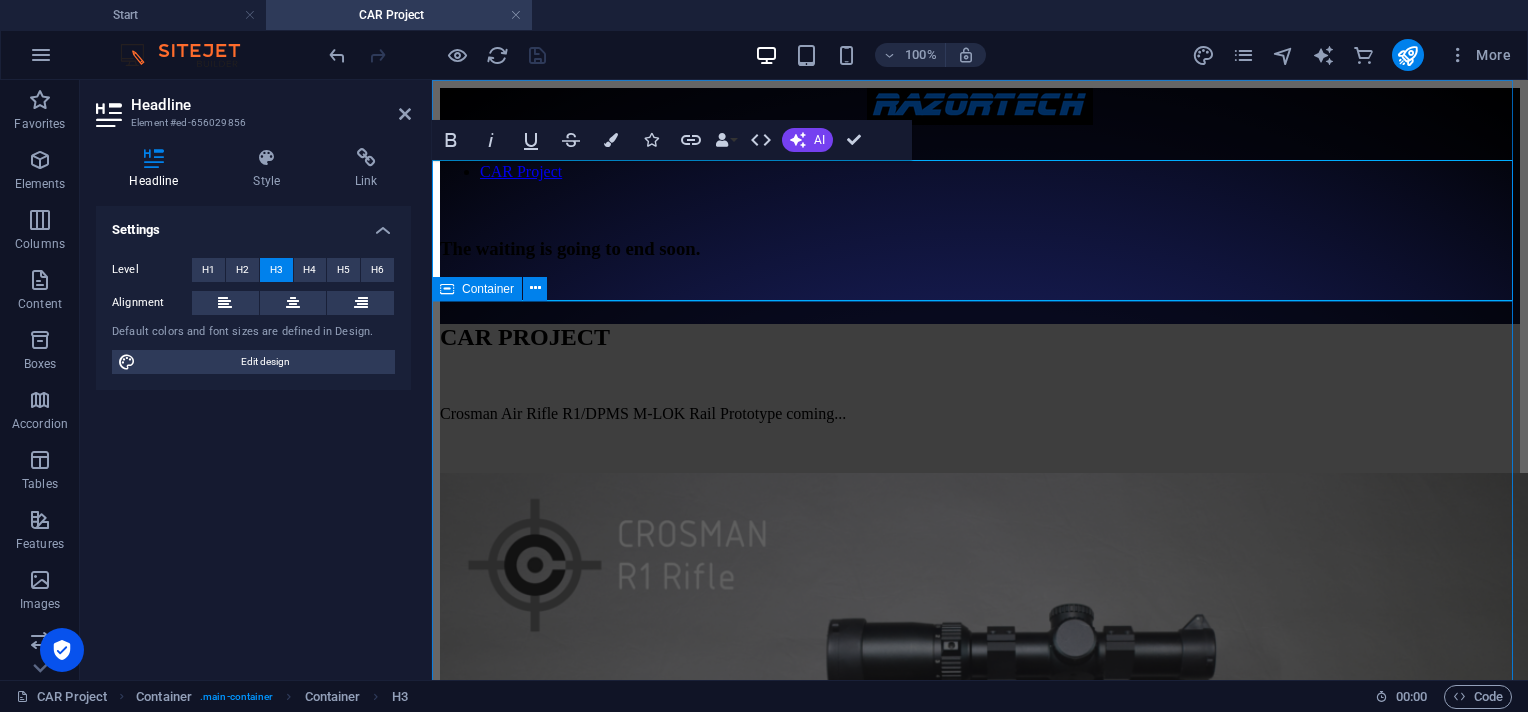 click on "CAR PROJECT Crosman Air Rifle R1/DPMS M-LOK Rail Prototype coming..." at bounding box center [980, 708] 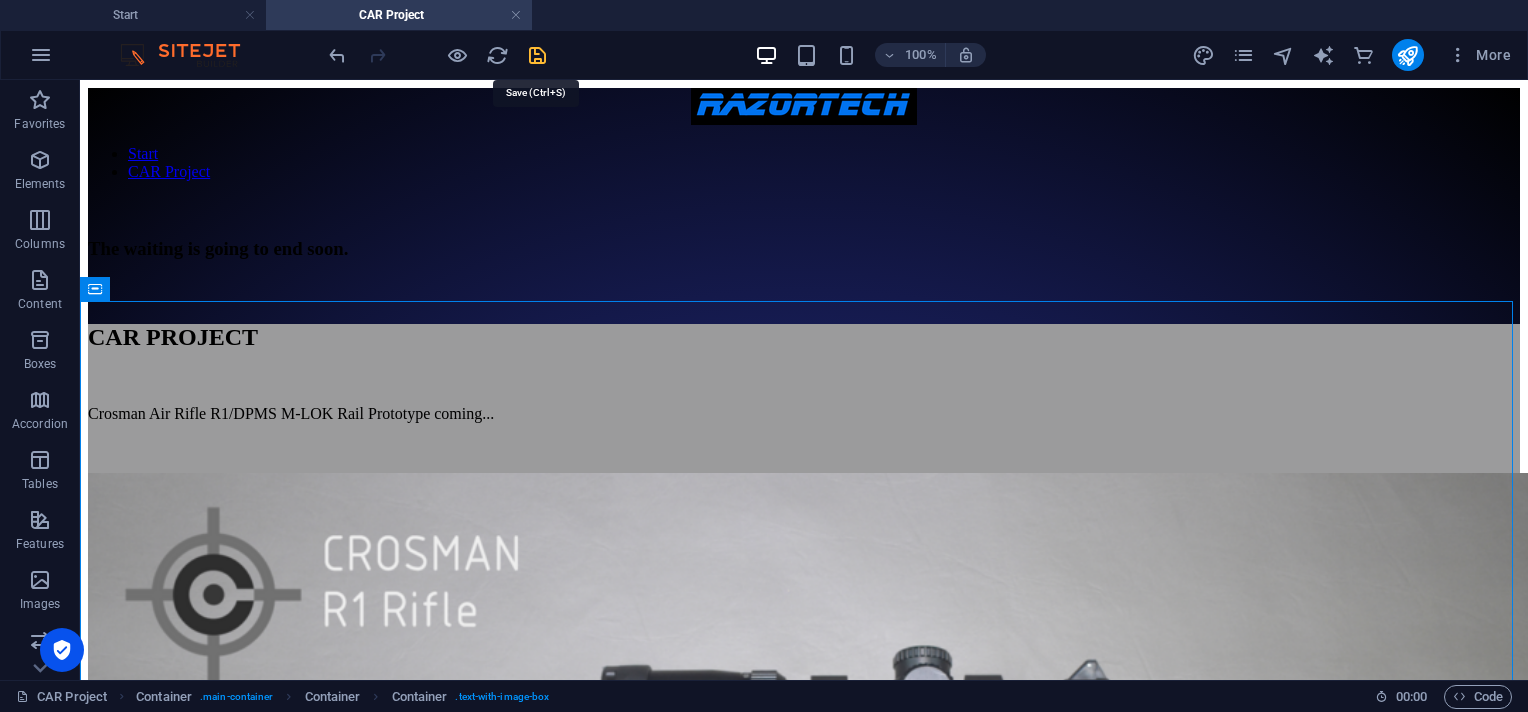 click at bounding box center [537, 55] 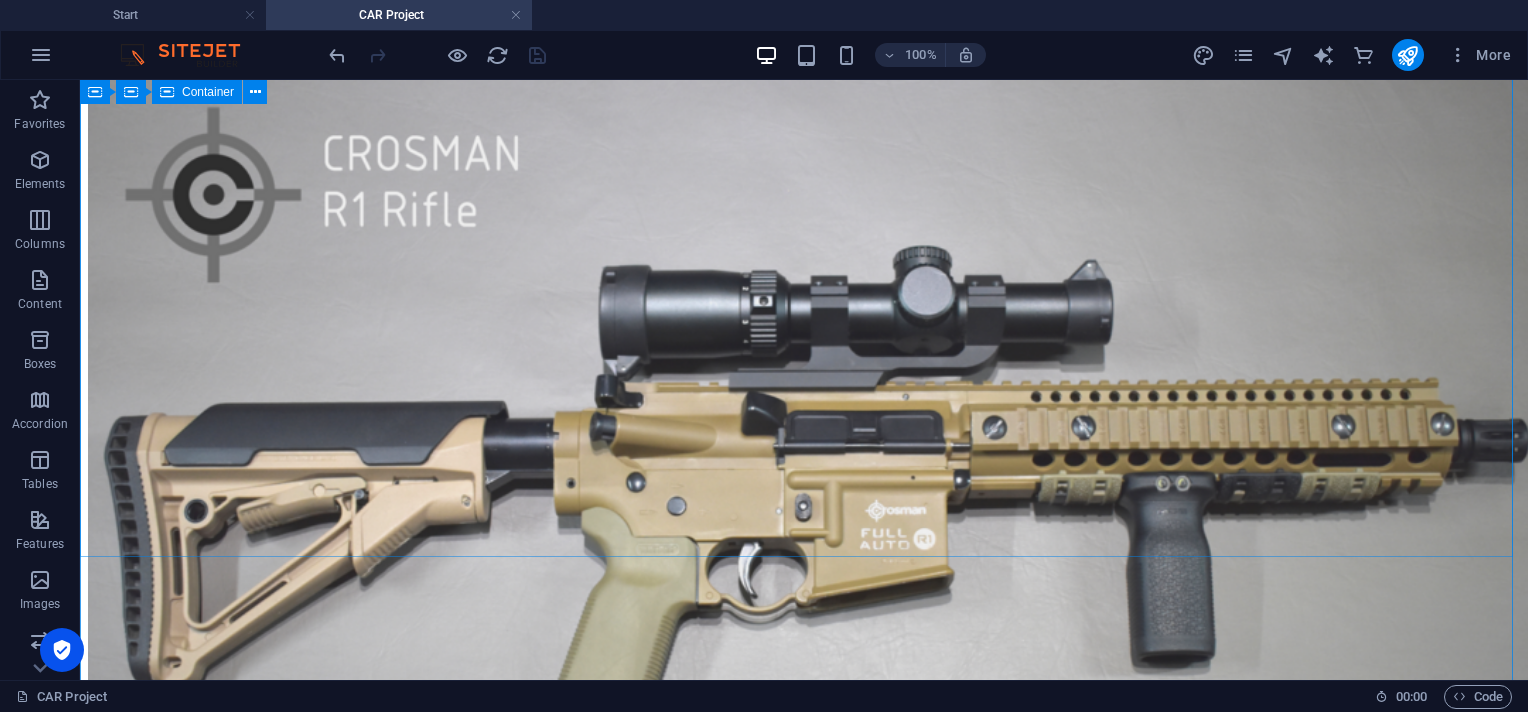 scroll, scrollTop: 133, scrollLeft: 0, axis: vertical 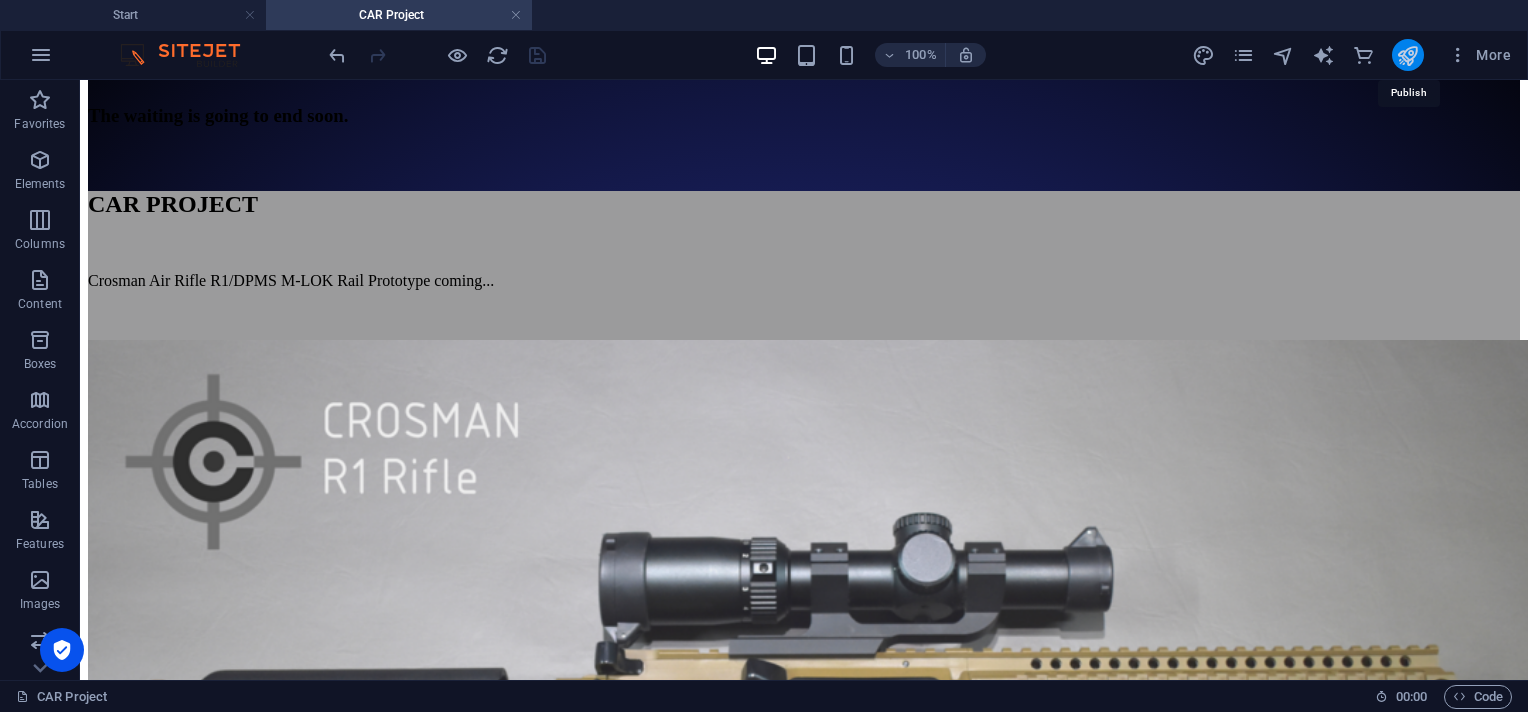 click at bounding box center (1407, 55) 